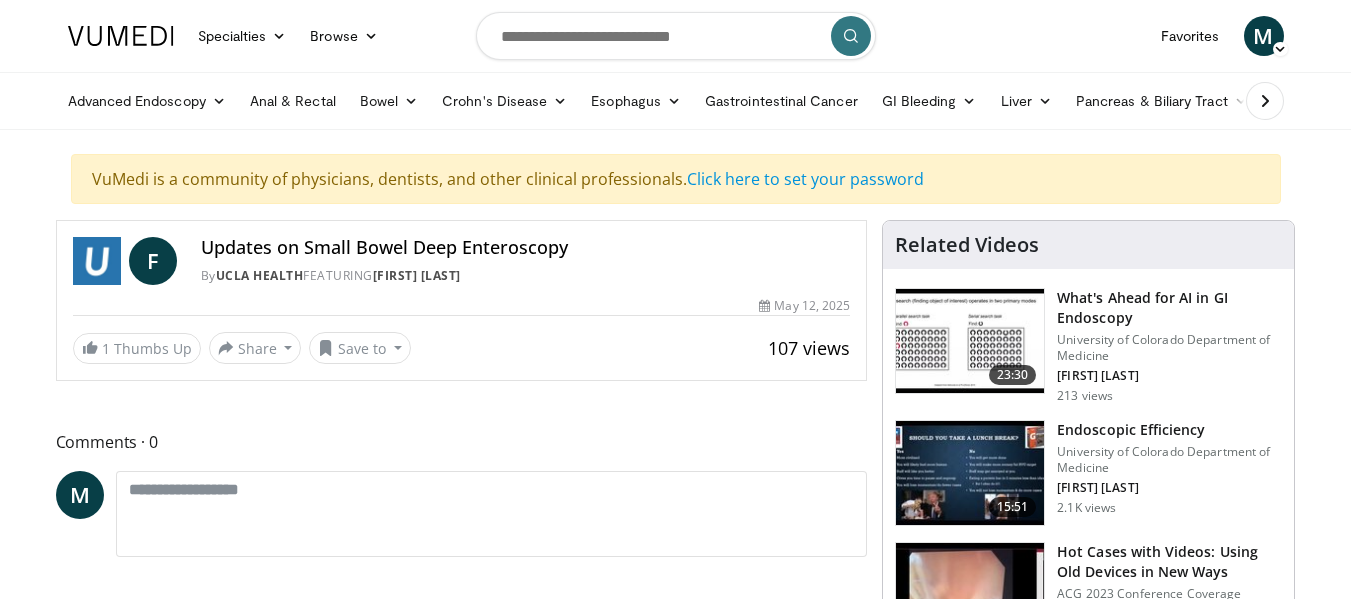 scroll, scrollTop: 0, scrollLeft: 0, axis: both 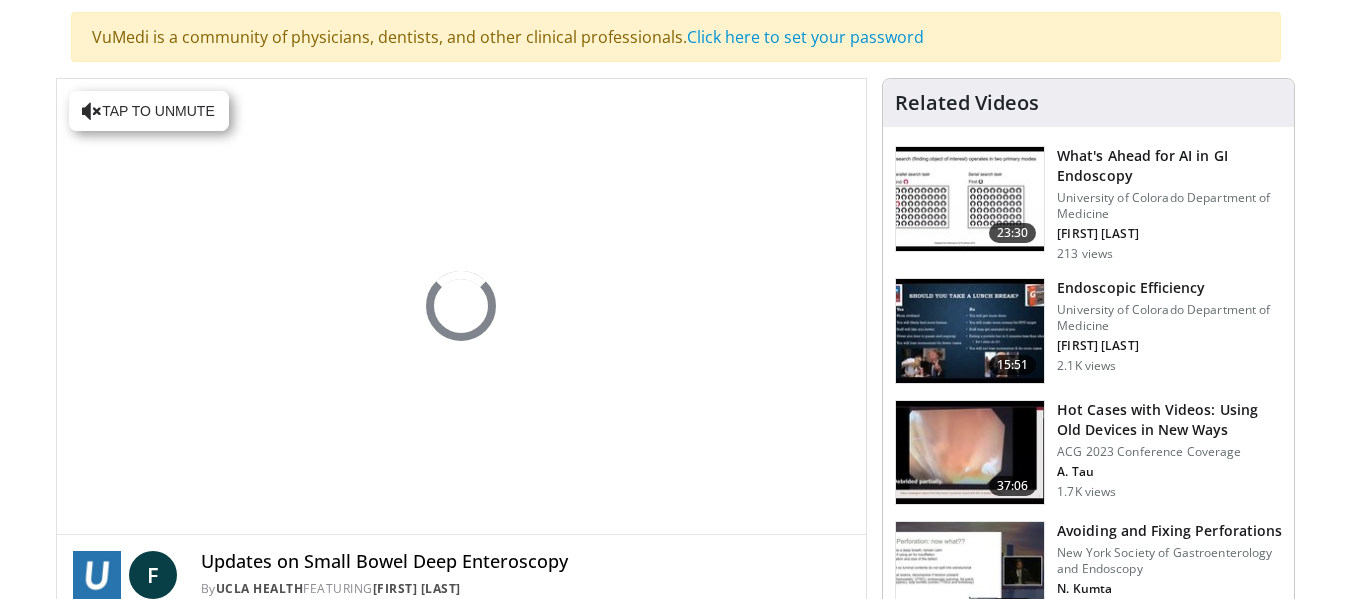 click on "Specialties
Adult & Family Medicine
Allergy, Asthma, Immunology
Anesthesiology
Cardiology
Dental
Dermatology
Endocrinology
Gastroenterology & Hepatology
General Surgery
Hematology & Oncology
Infectious Disease
Nephrology
Neurology
Neurosurgery
Obstetrics & Gynecology
Ophthalmology
Oral Maxillofacial
Orthopaedics
Otolaryngology
Pediatrics
Plastic Surgery
Podiatry
Psychiatry
Pulmonology
Radiation Oncology
Radiology
Rheumatology
Urology
Videos" at bounding box center [675, 157] 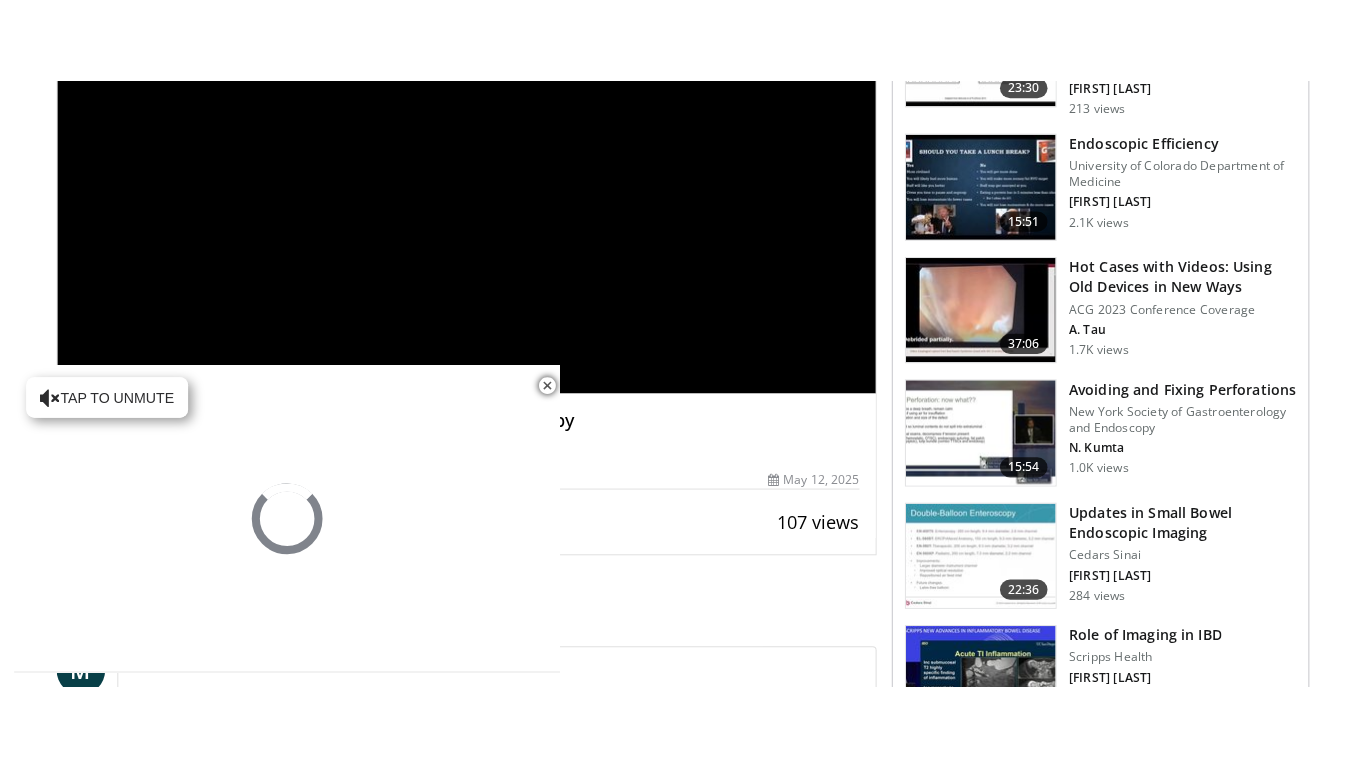 scroll, scrollTop: 400, scrollLeft: 0, axis: vertical 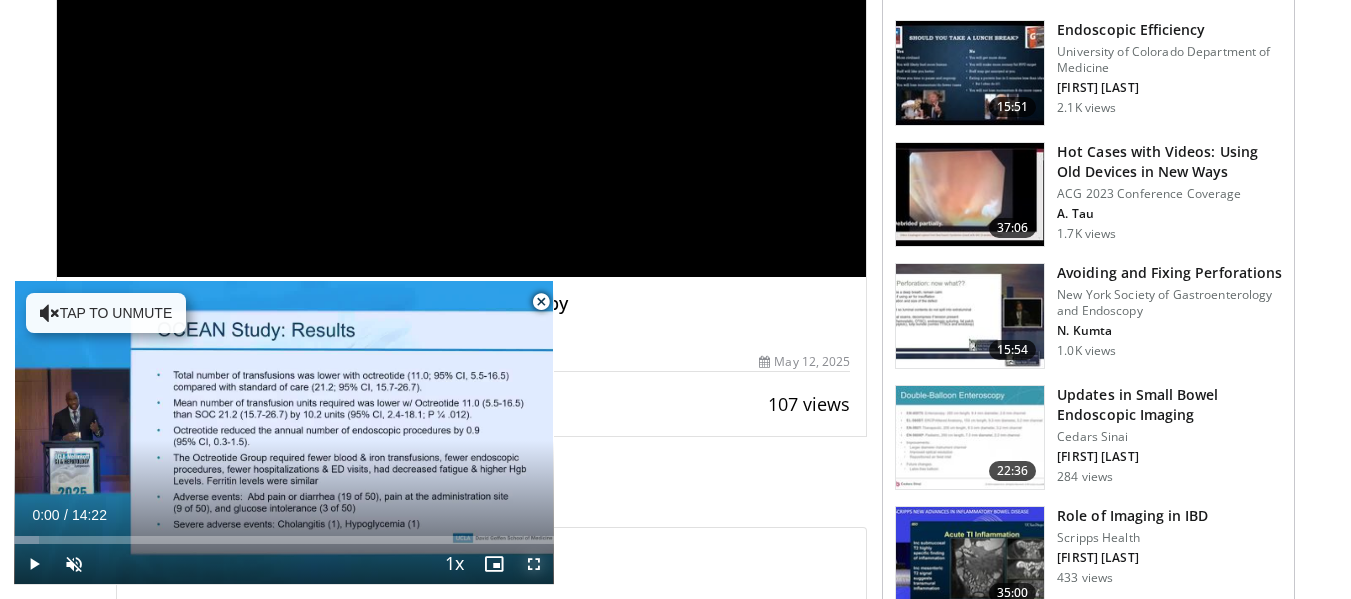 click at bounding box center [534, 564] 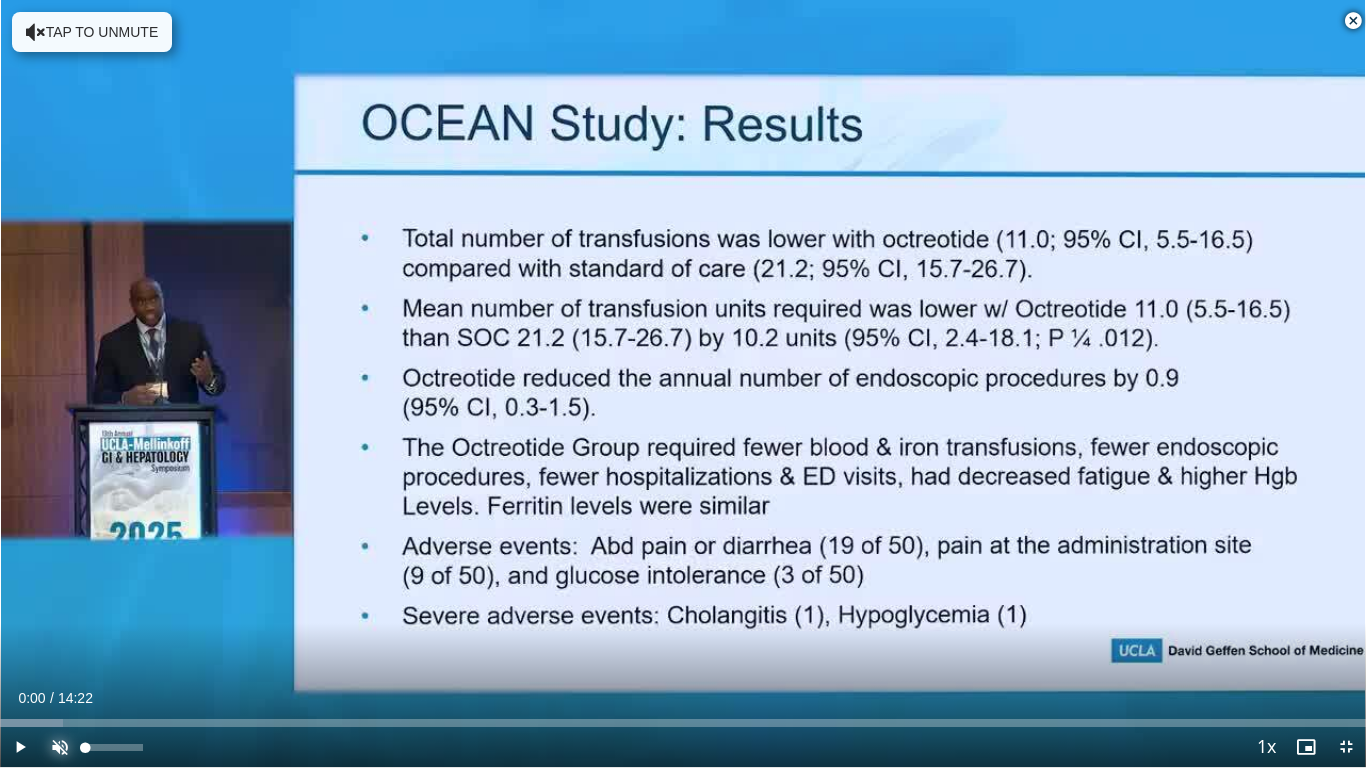 click at bounding box center (60, 747) 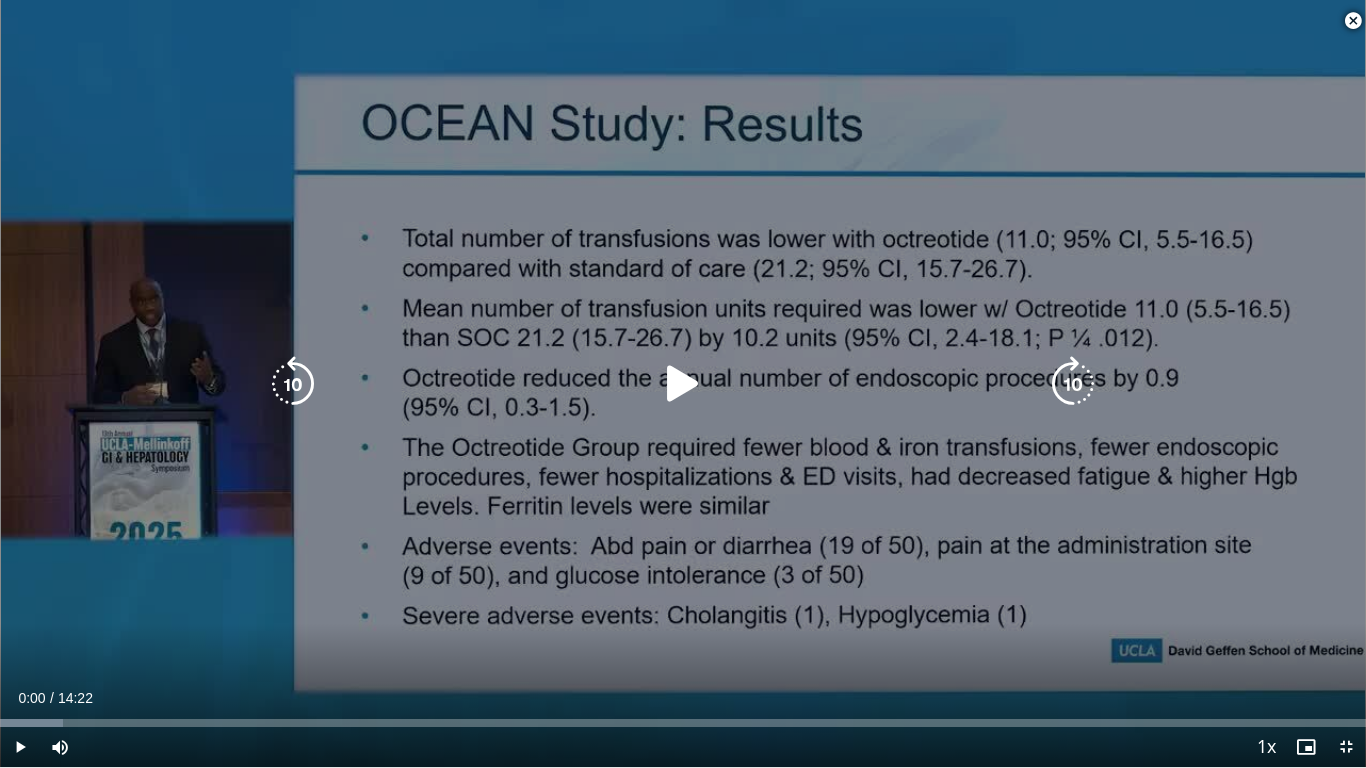 click at bounding box center (683, 384) 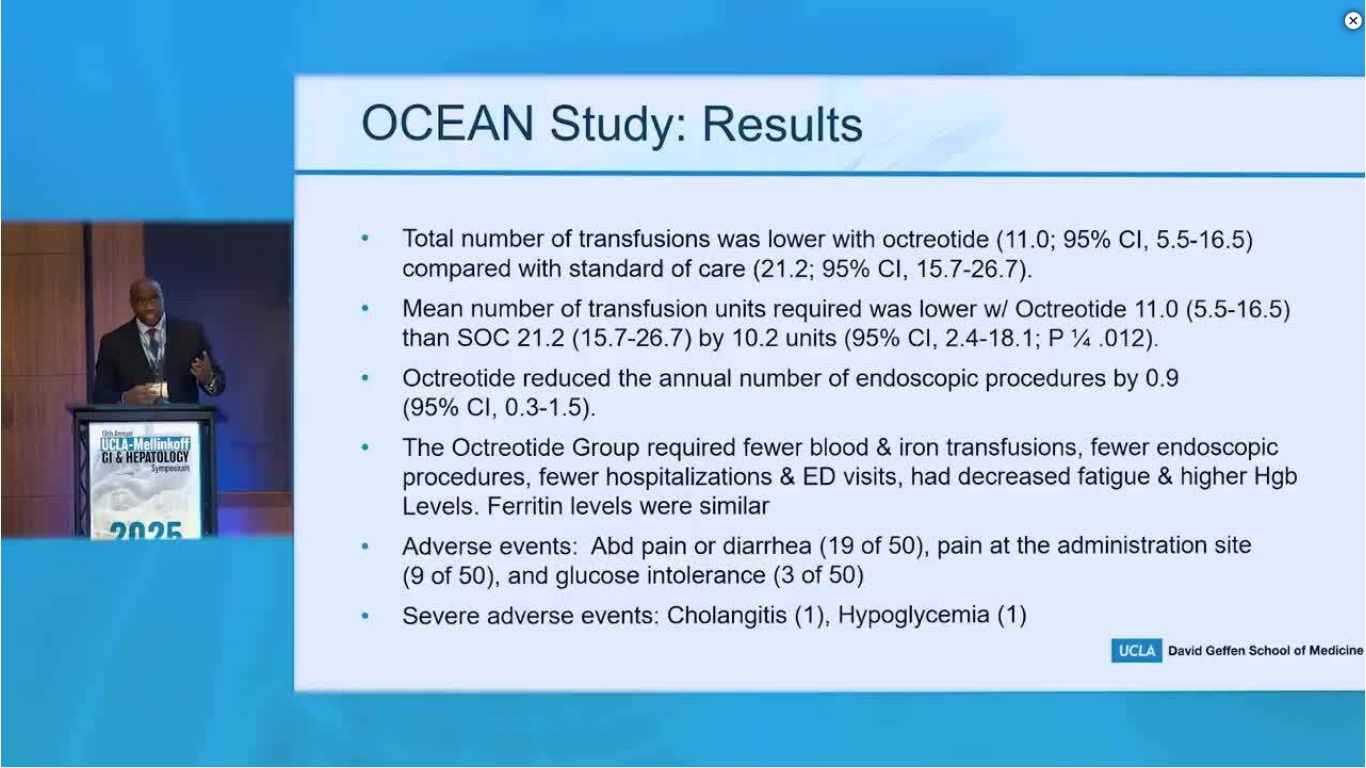 type 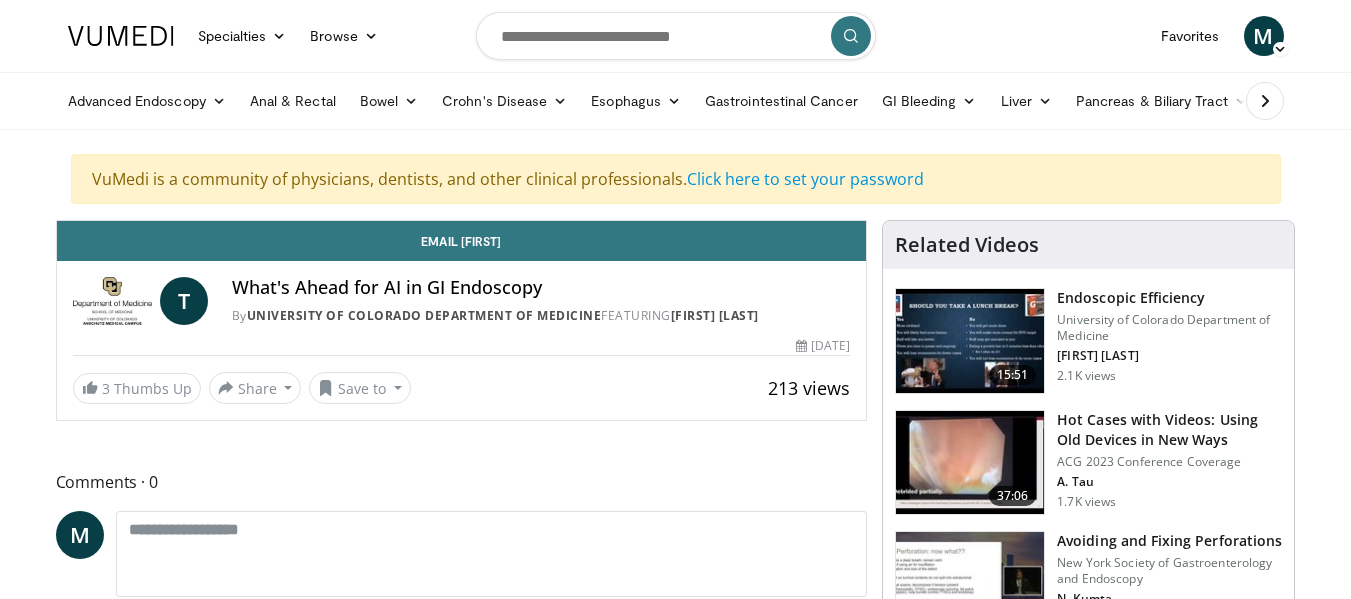 scroll, scrollTop: 0, scrollLeft: 0, axis: both 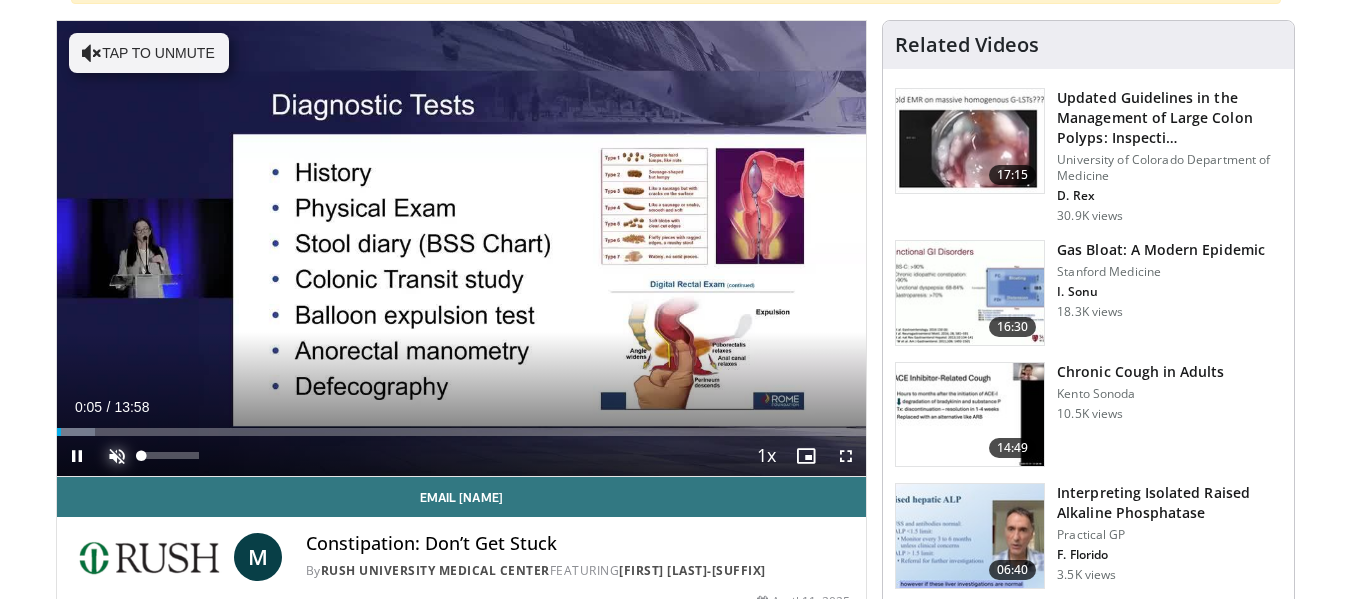 click at bounding box center [117, 456] 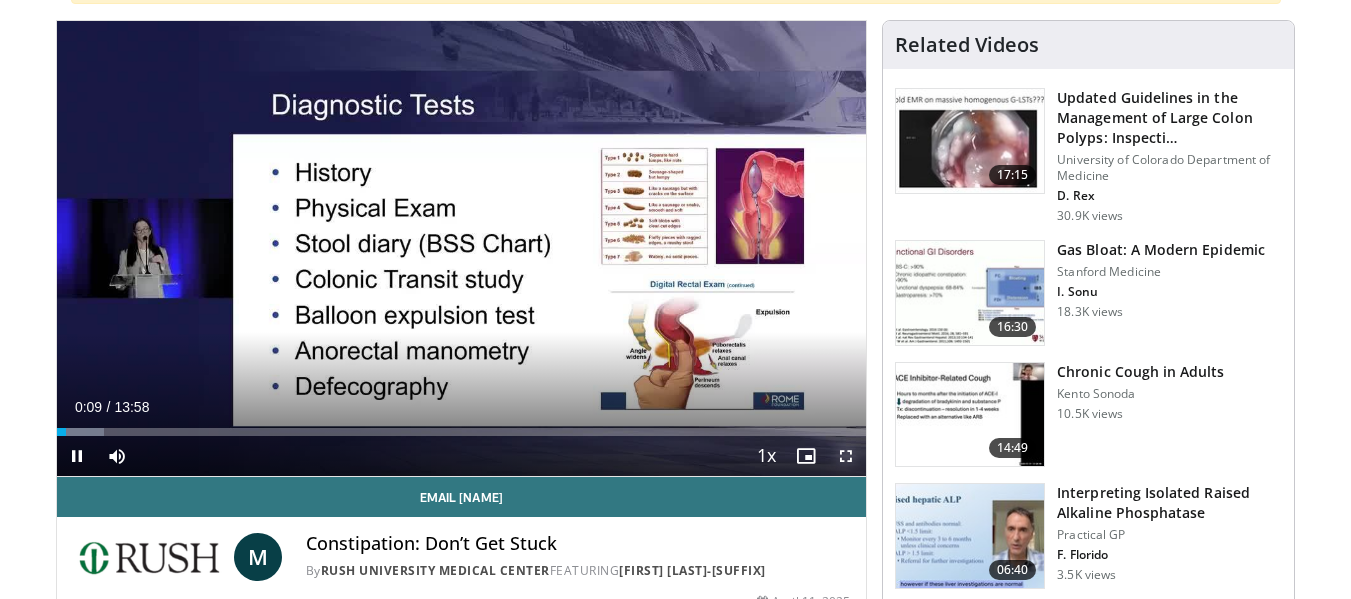 click at bounding box center (846, 456) 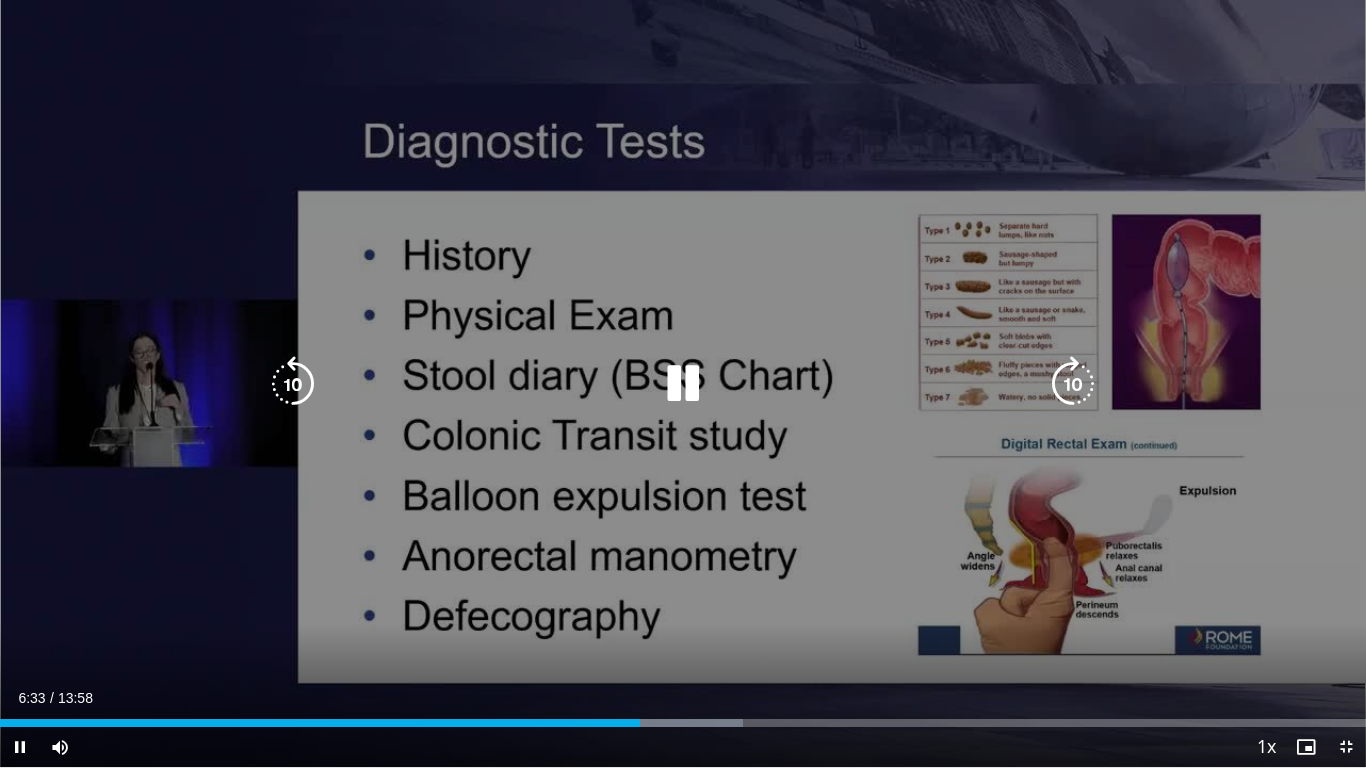 click on "10 seconds
Tap to unmute" at bounding box center (683, 383) 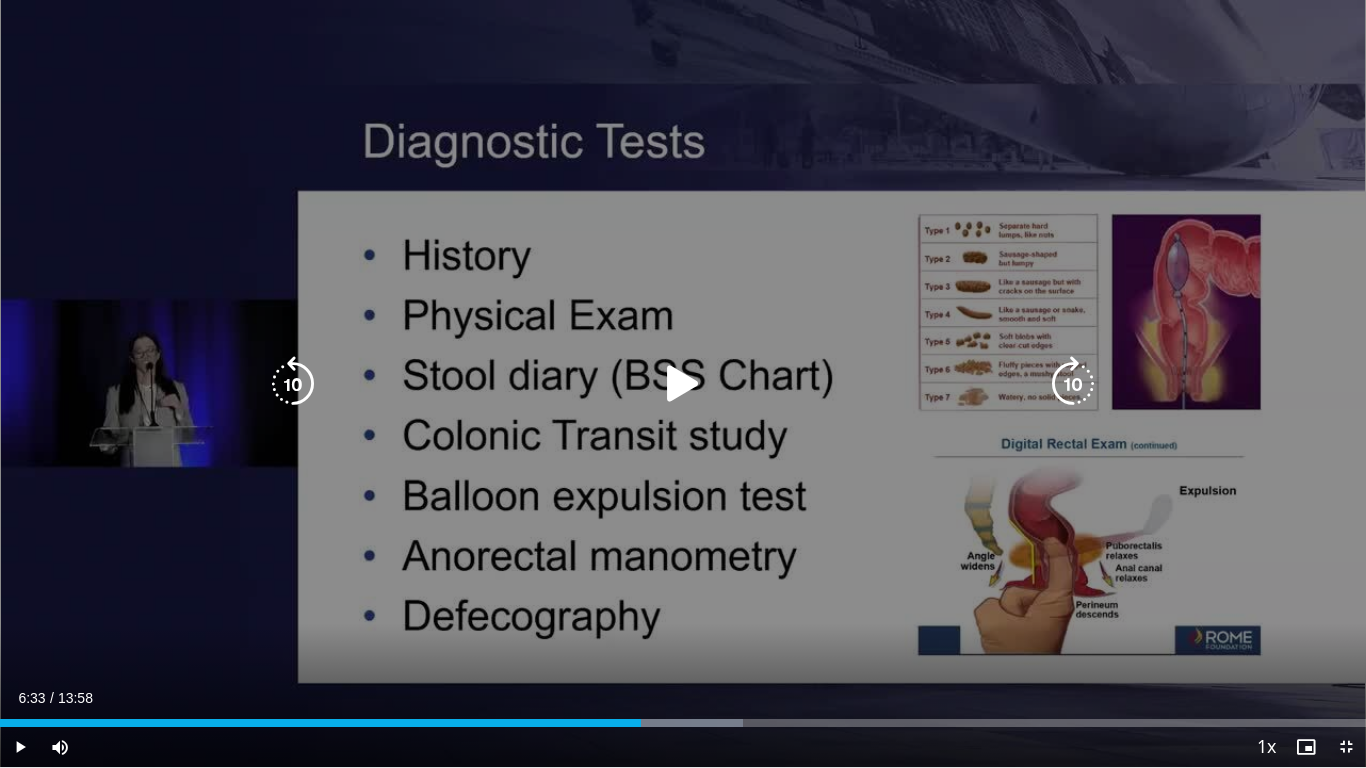click at bounding box center (683, 384) 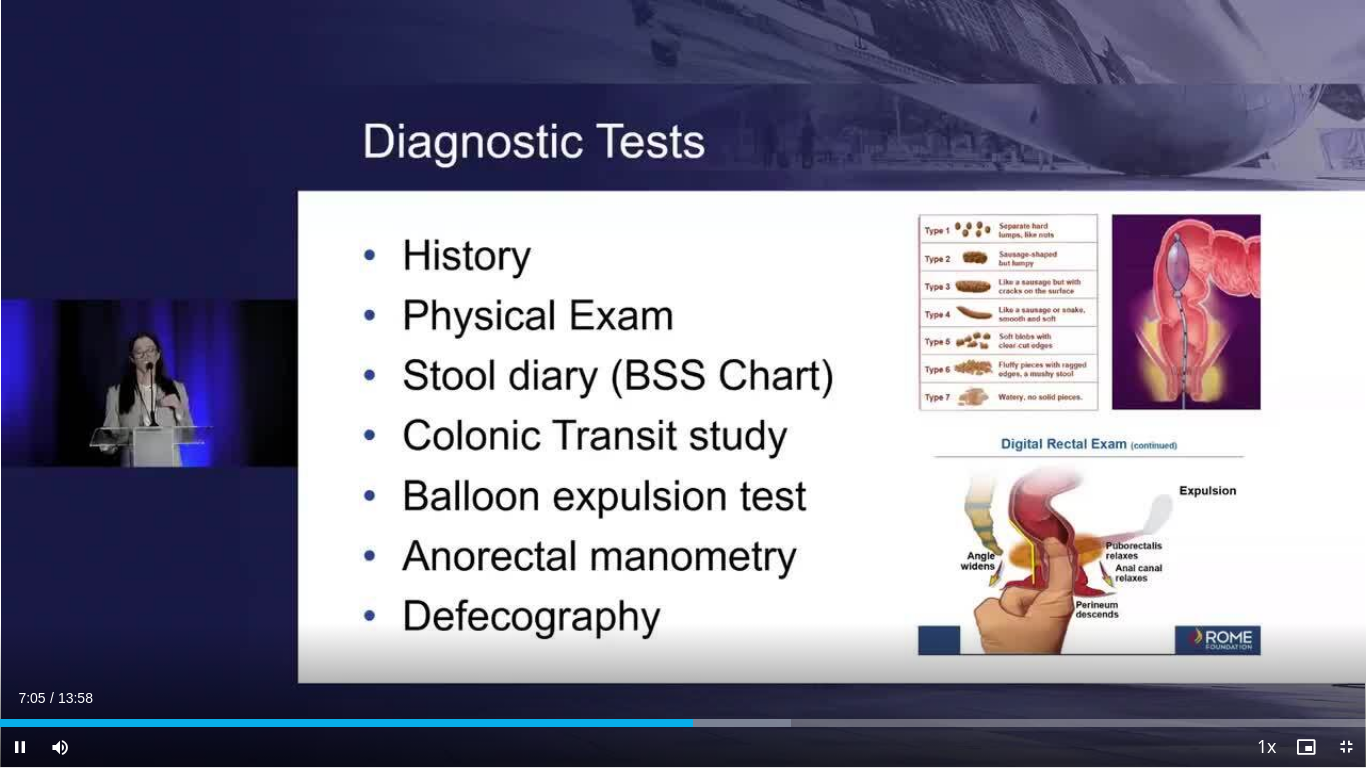 click on "10 seconds
Tap to unmute" at bounding box center (683, 383) 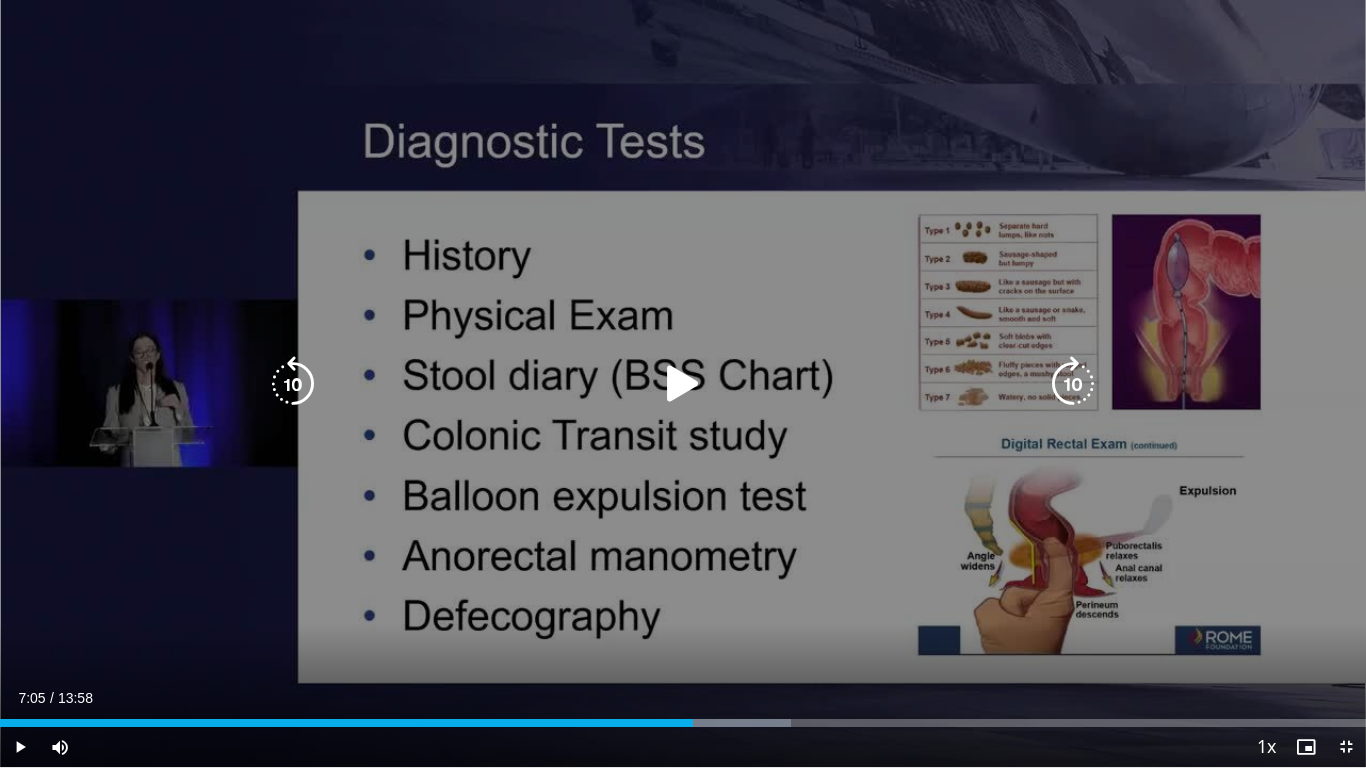 click at bounding box center [683, 384] 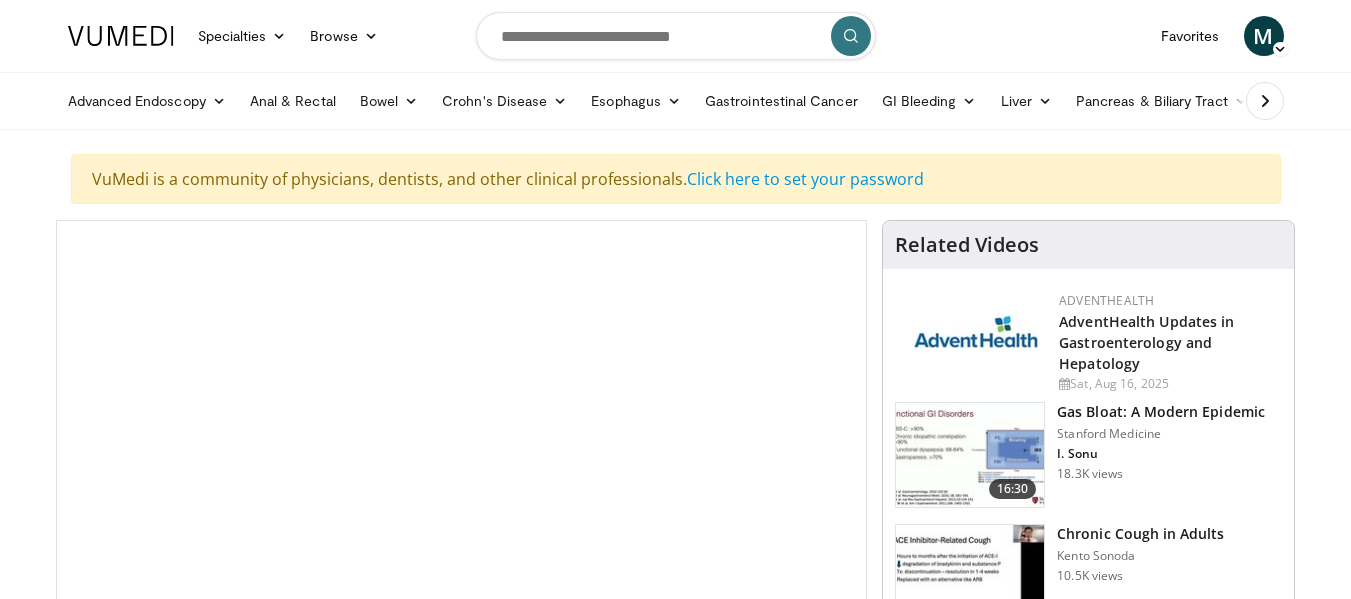 scroll, scrollTop: 0, scrollLeft: 0, axis: both 